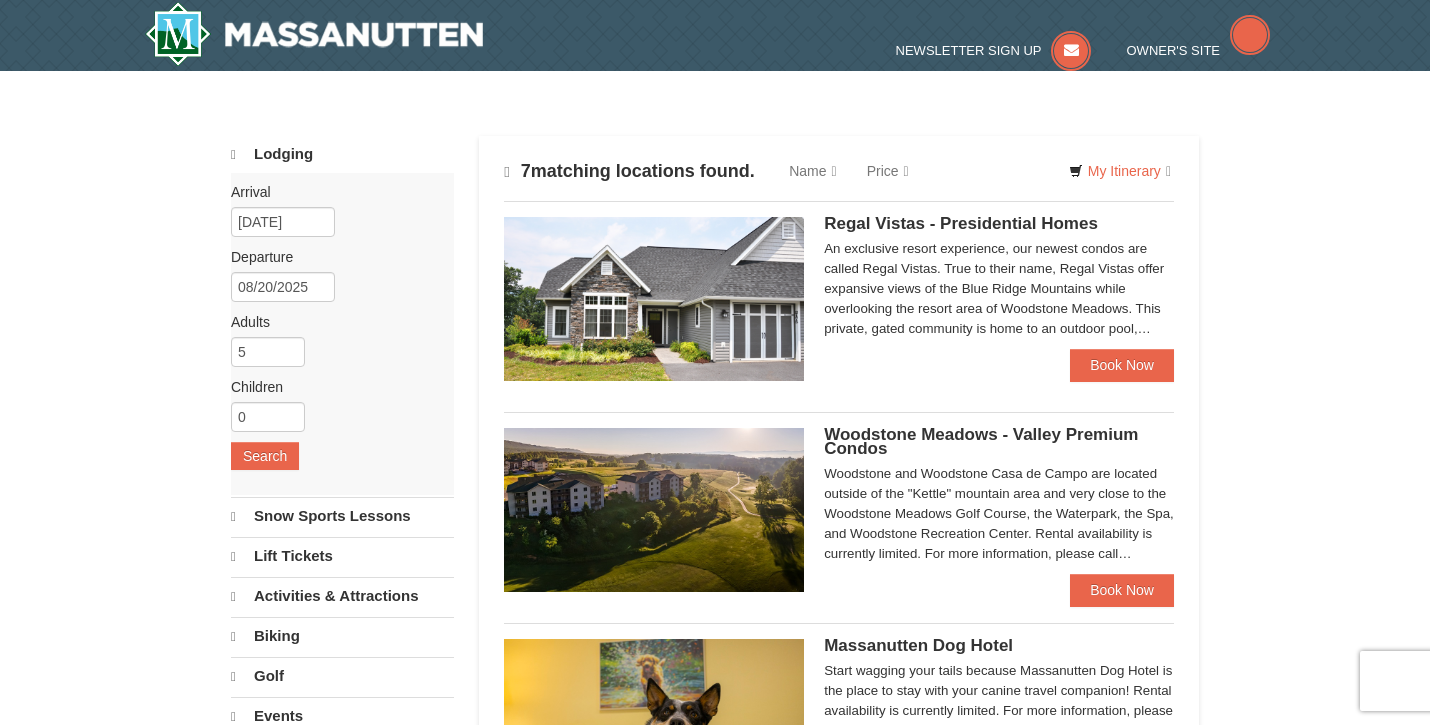 scroll, scrollTop: 288, scrollLeft: 0, axis: vertical 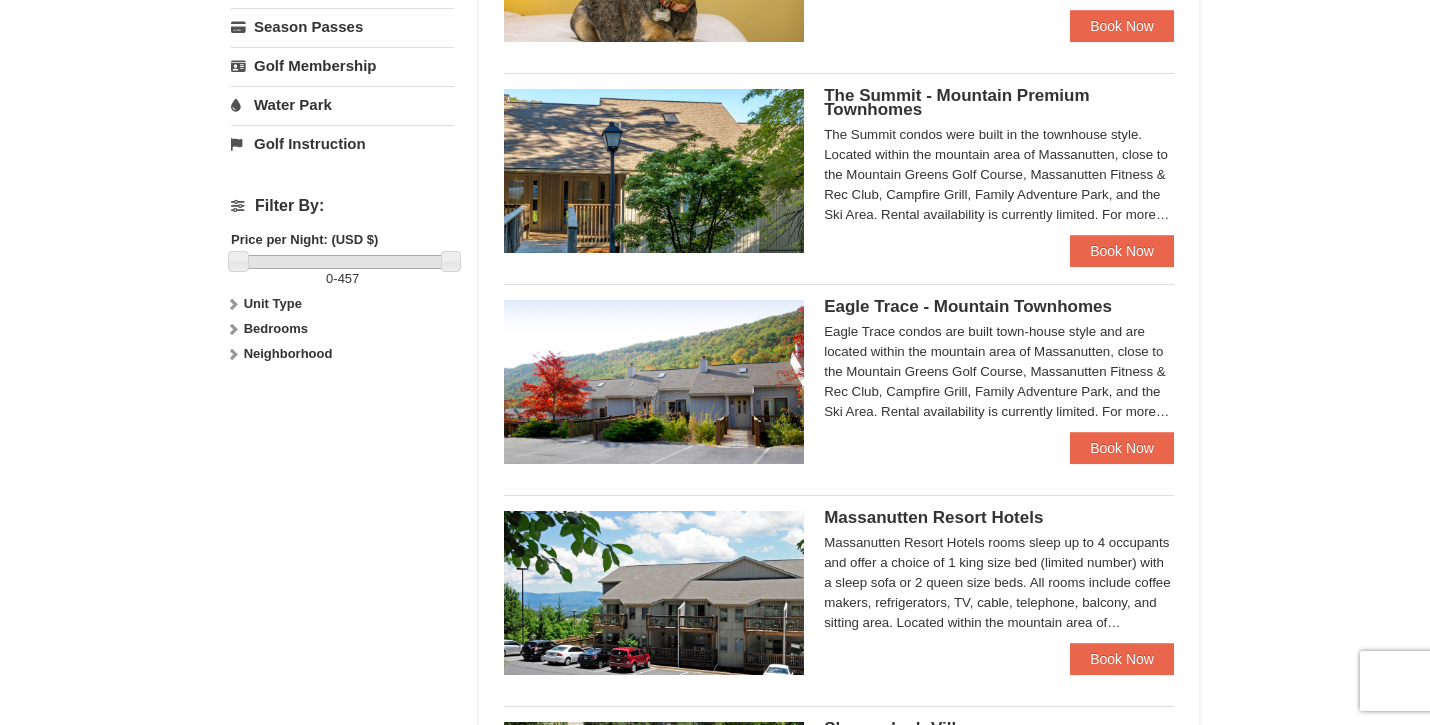 click at bounding box center (654, 171) 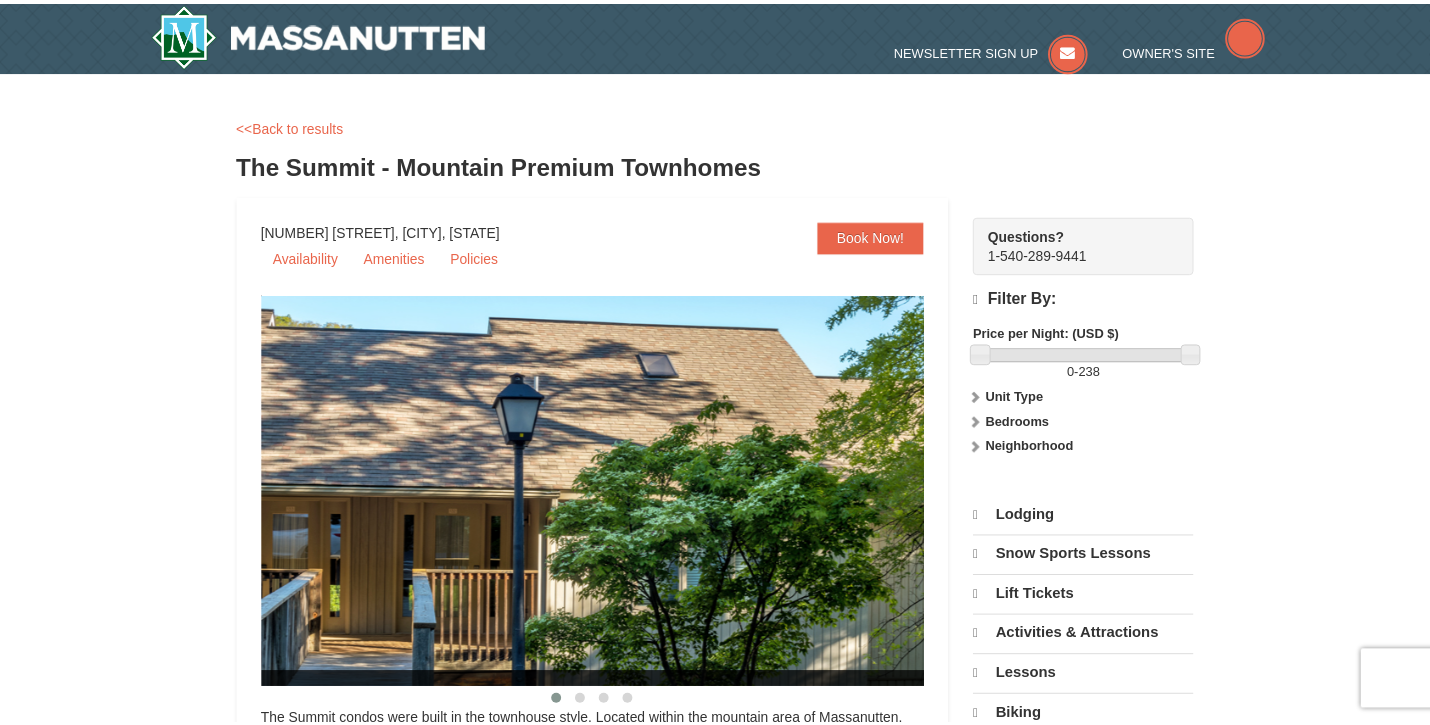 scroll, scrollTop: 0, scrollLeft: 0, axis: both 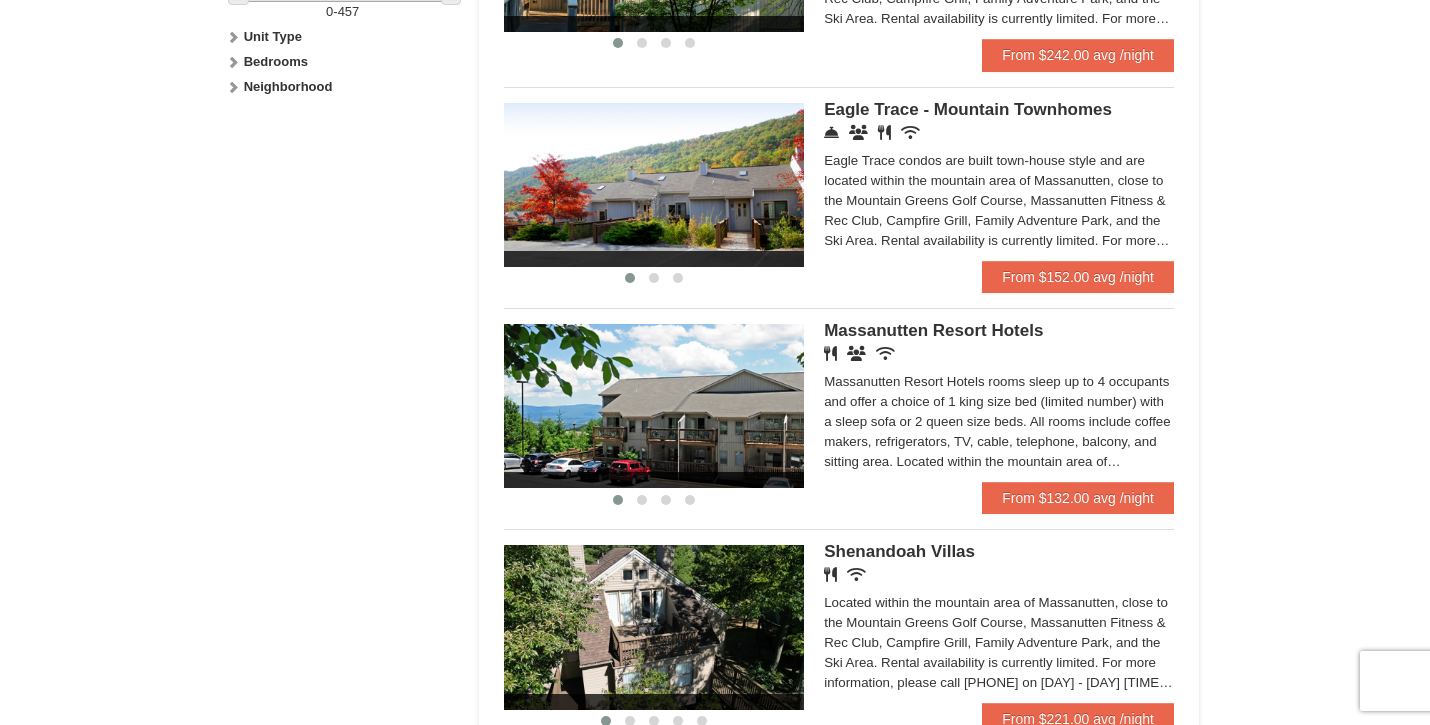 click at bounding box center [654, 406] 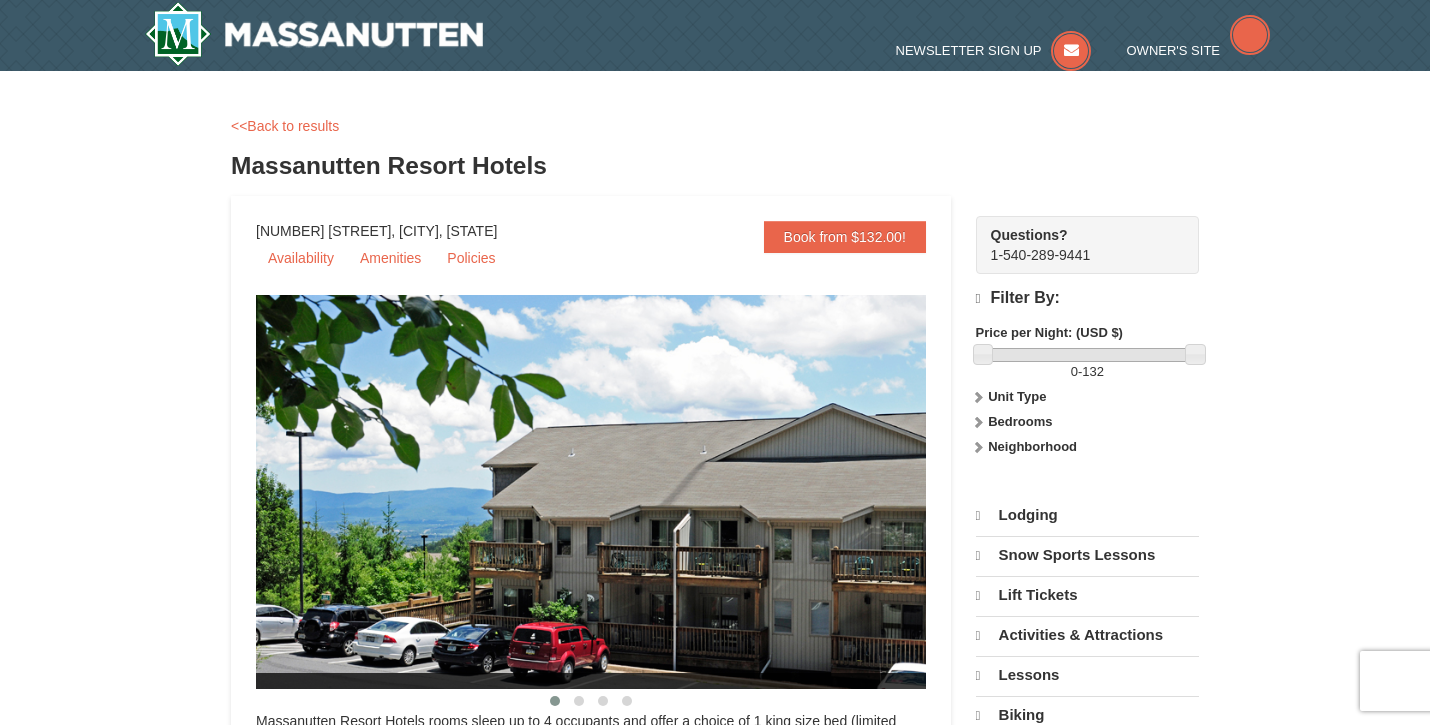 scroll, scrollTop: 0, scrollLeft: 0, axis: both 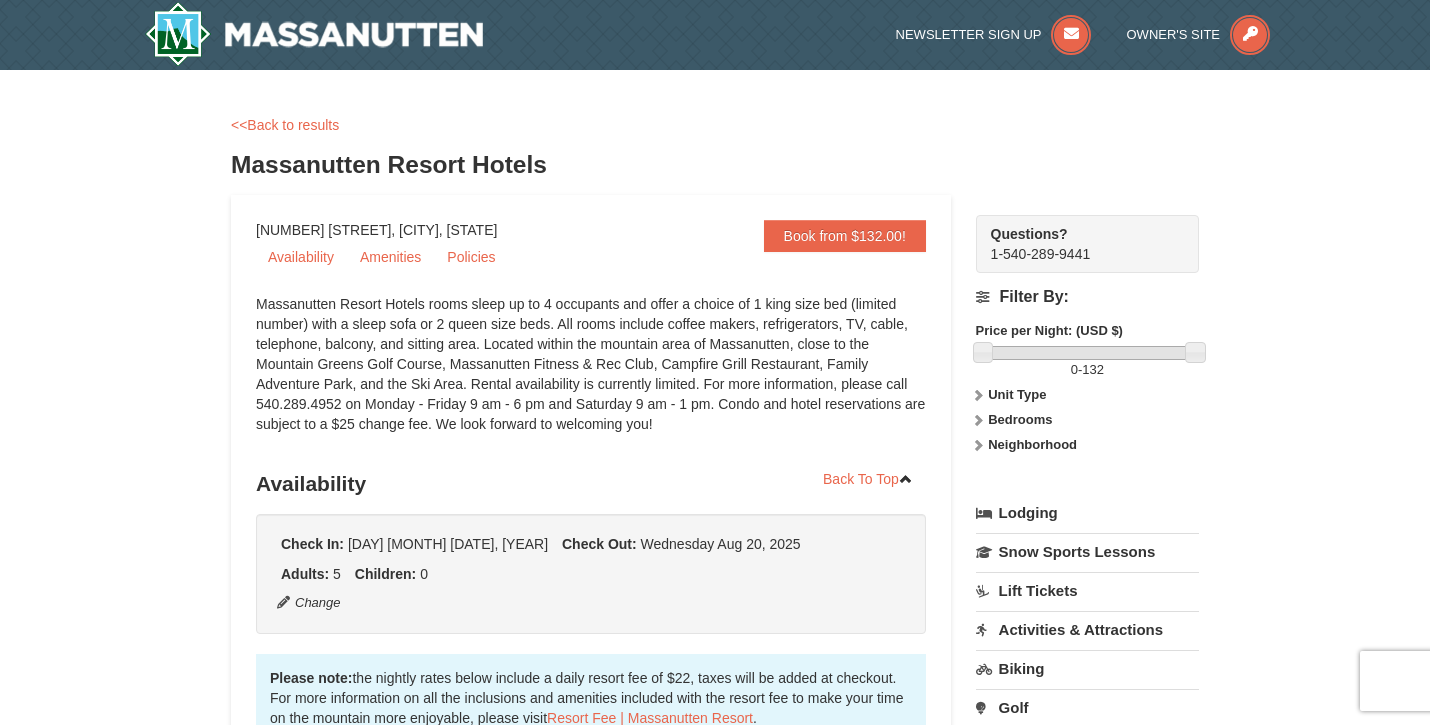 click on "×
<<Back to results
Massanutten Resort Hotels
Book from $132.00!
1822 Resort Drive,
Massanutten,
VA
Availability
Amenities
Policies
‹ ›
Check In:" at bounding box center (715, 949) 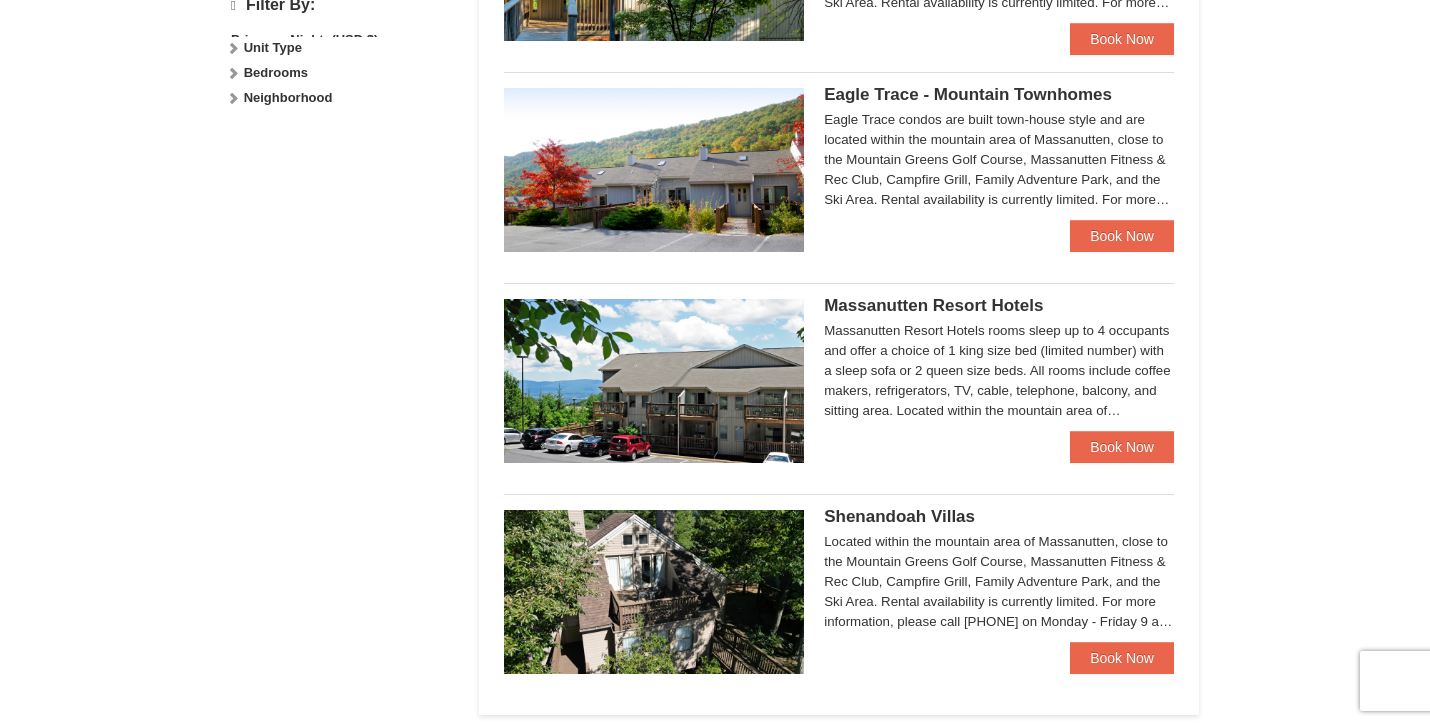 scroll, scrollTop: 0, scrollLeft: 0, axis: both 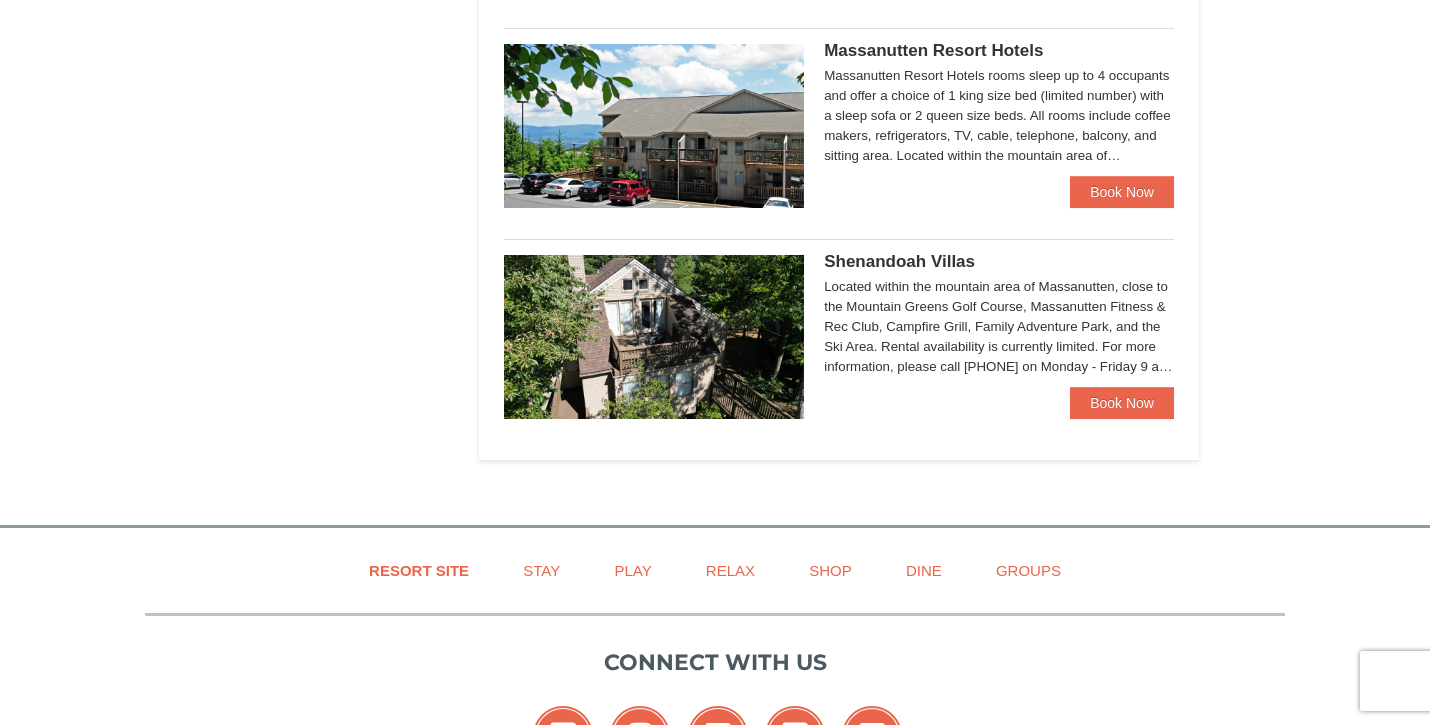 click at bounding box center (654, 337) 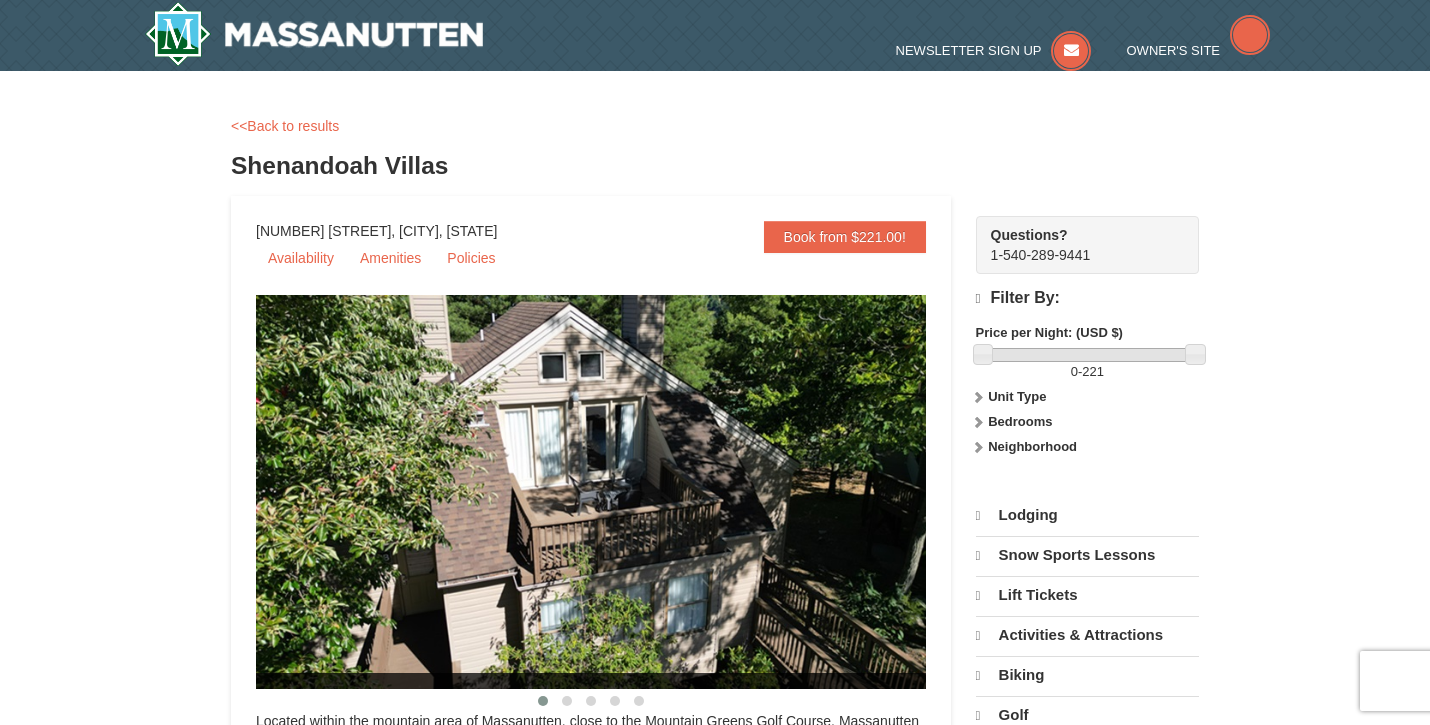 scroll, scrollTop: 0, scrollLeft: 0, axis: both 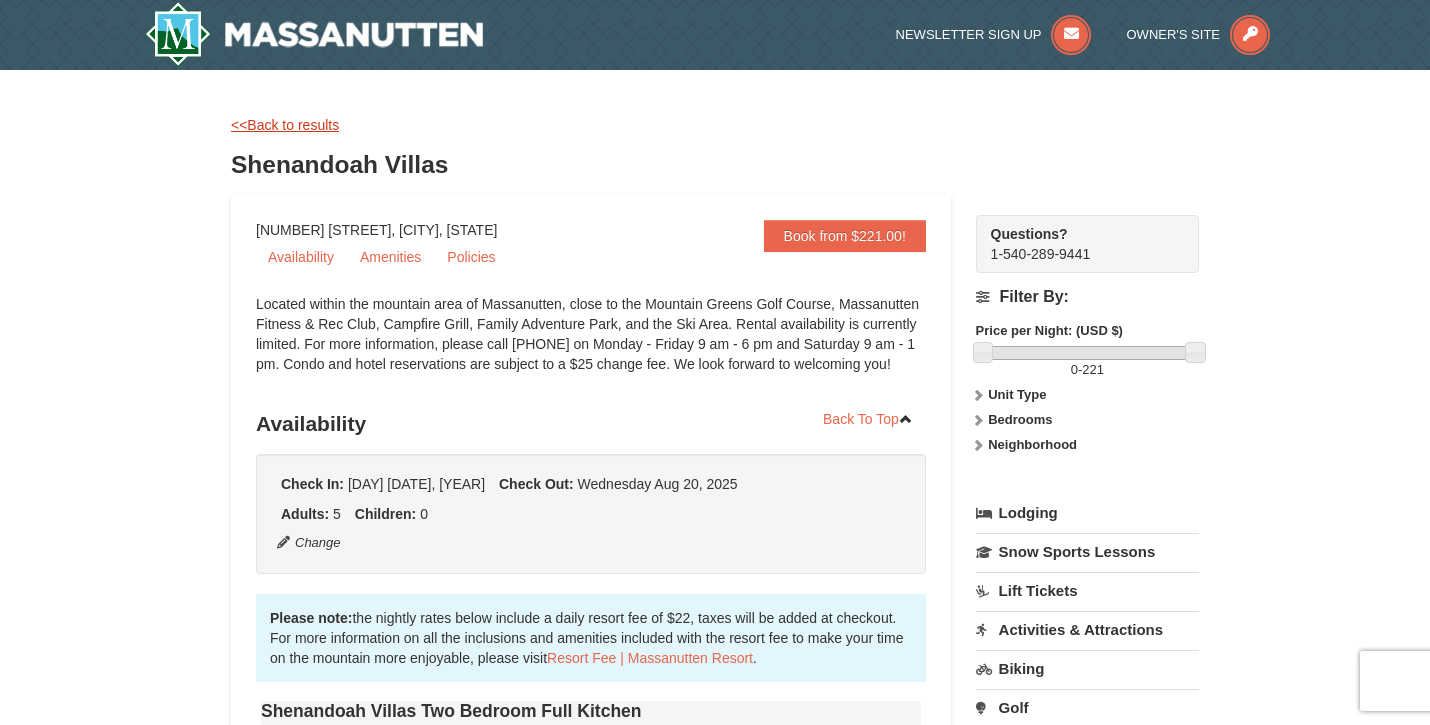 click on "<<Back to results" at bounding box center (285, 125) 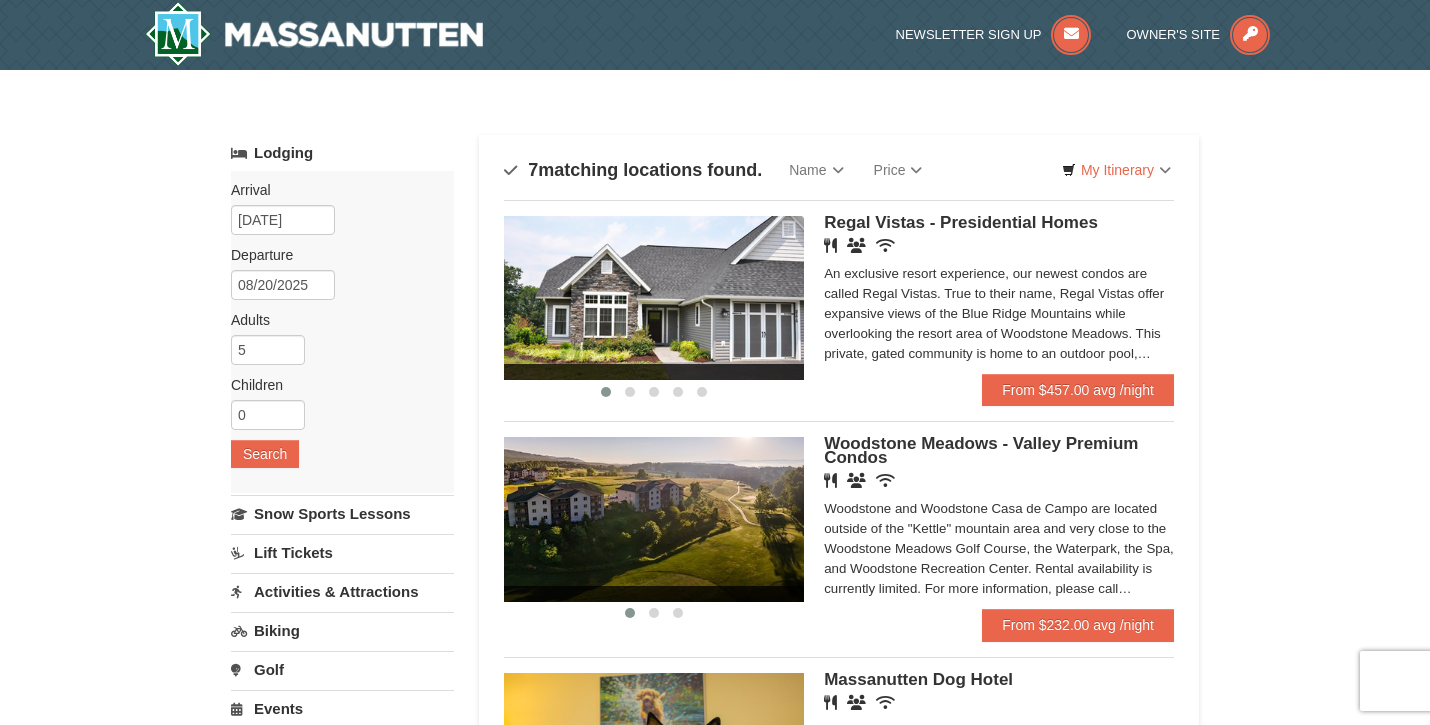 scroll, scrollTop: 0, scrollLeft: 0, axis: both 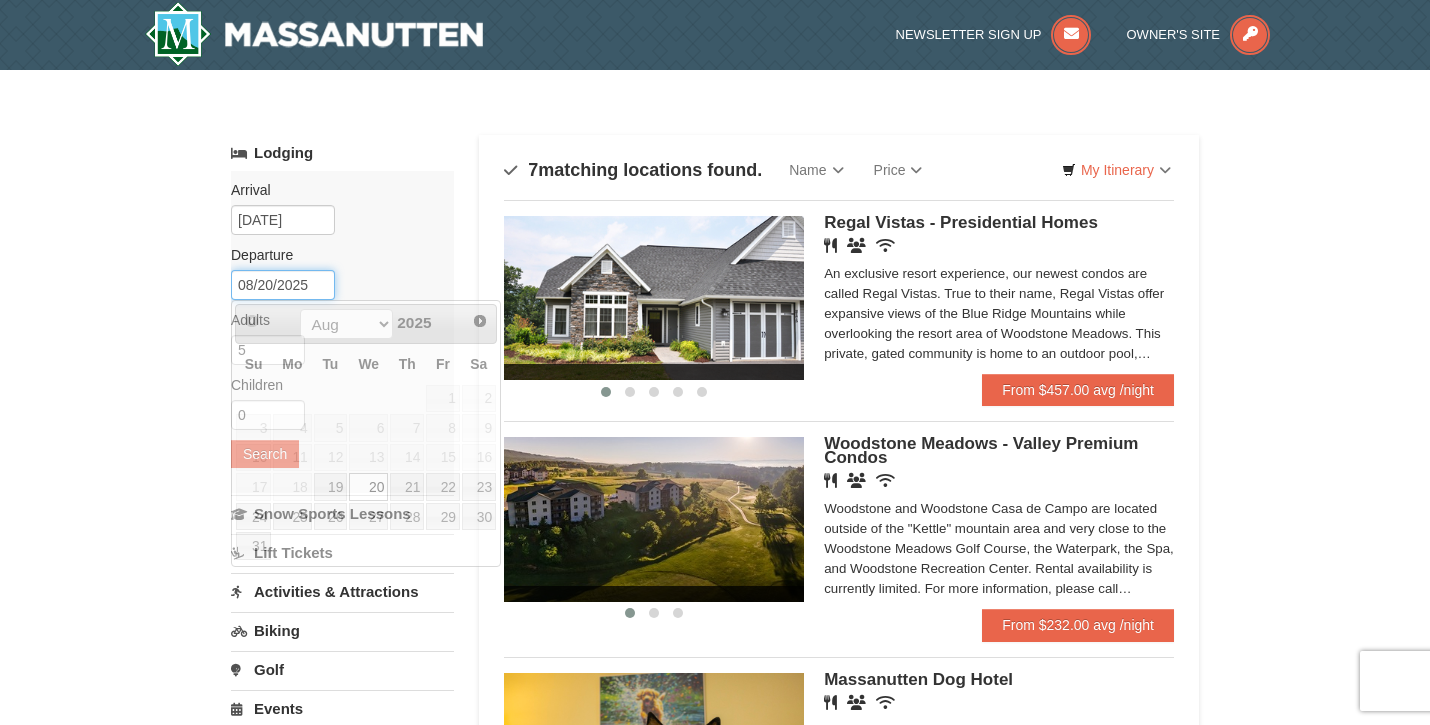 click on "08/20/2025" at bounding box center [283, 285] 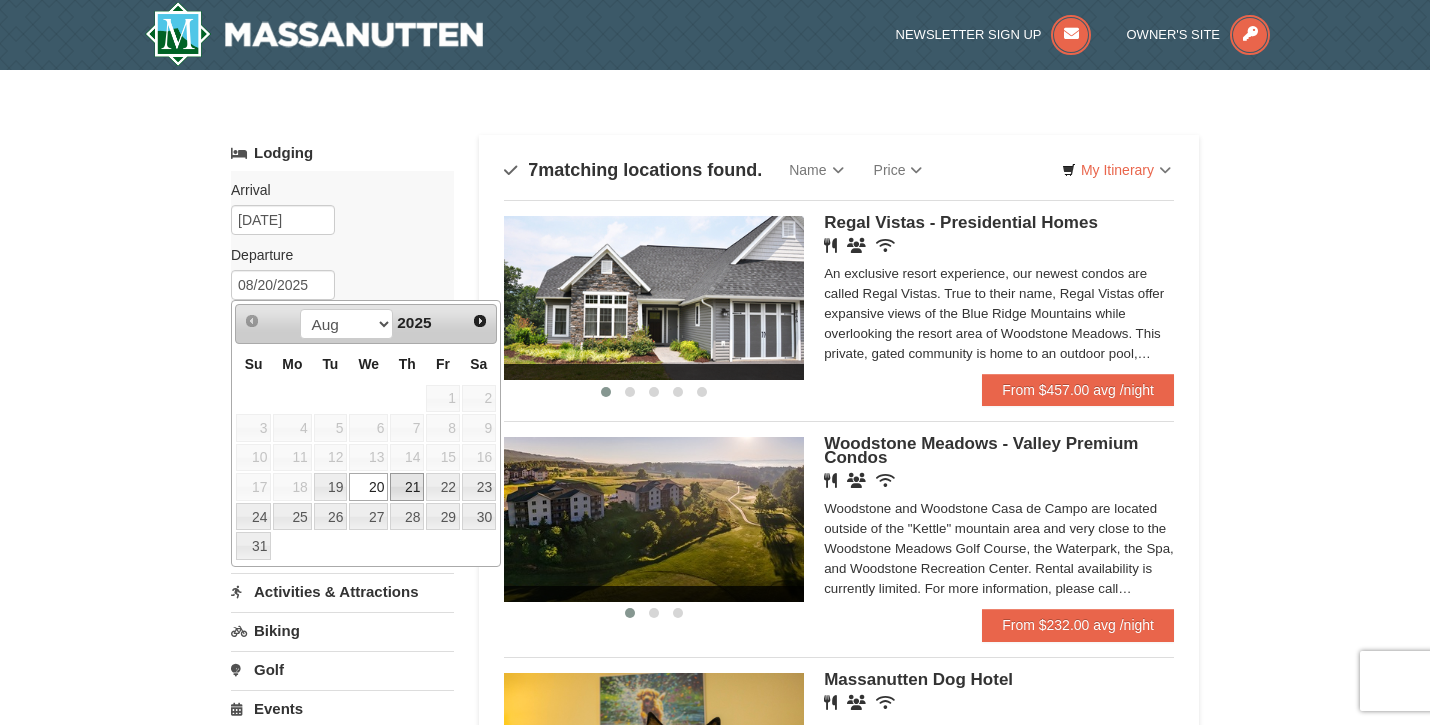 click on "21" at bounding box center [407, 487] 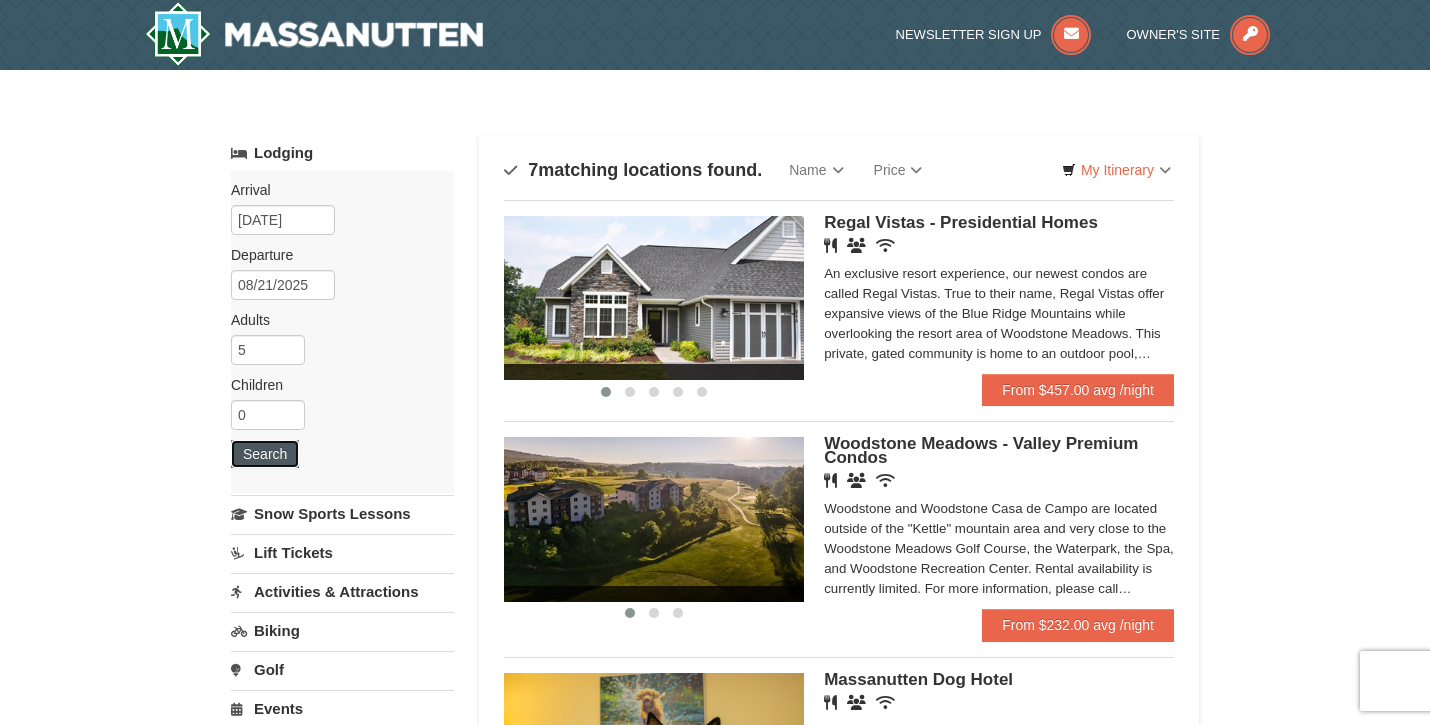 click on "Search" at bounding box center (265, 454) 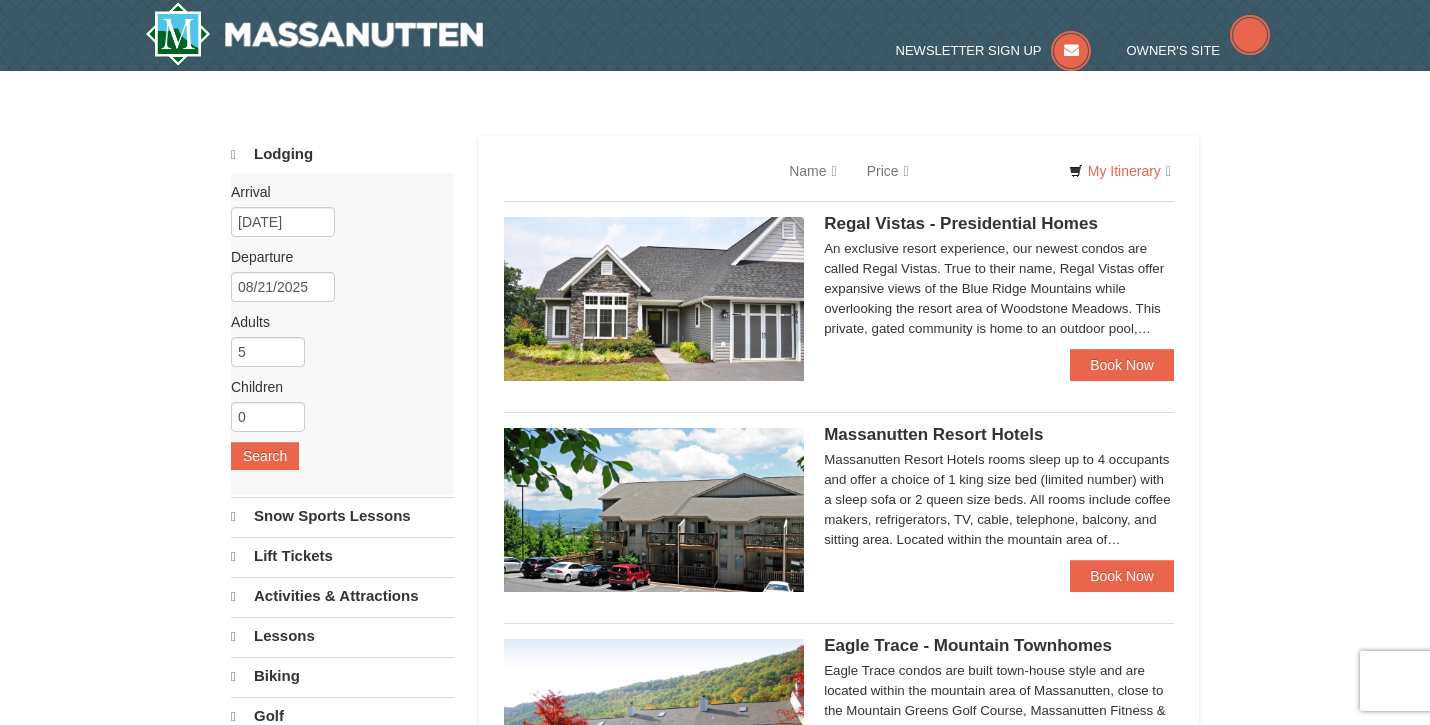 select on "8" 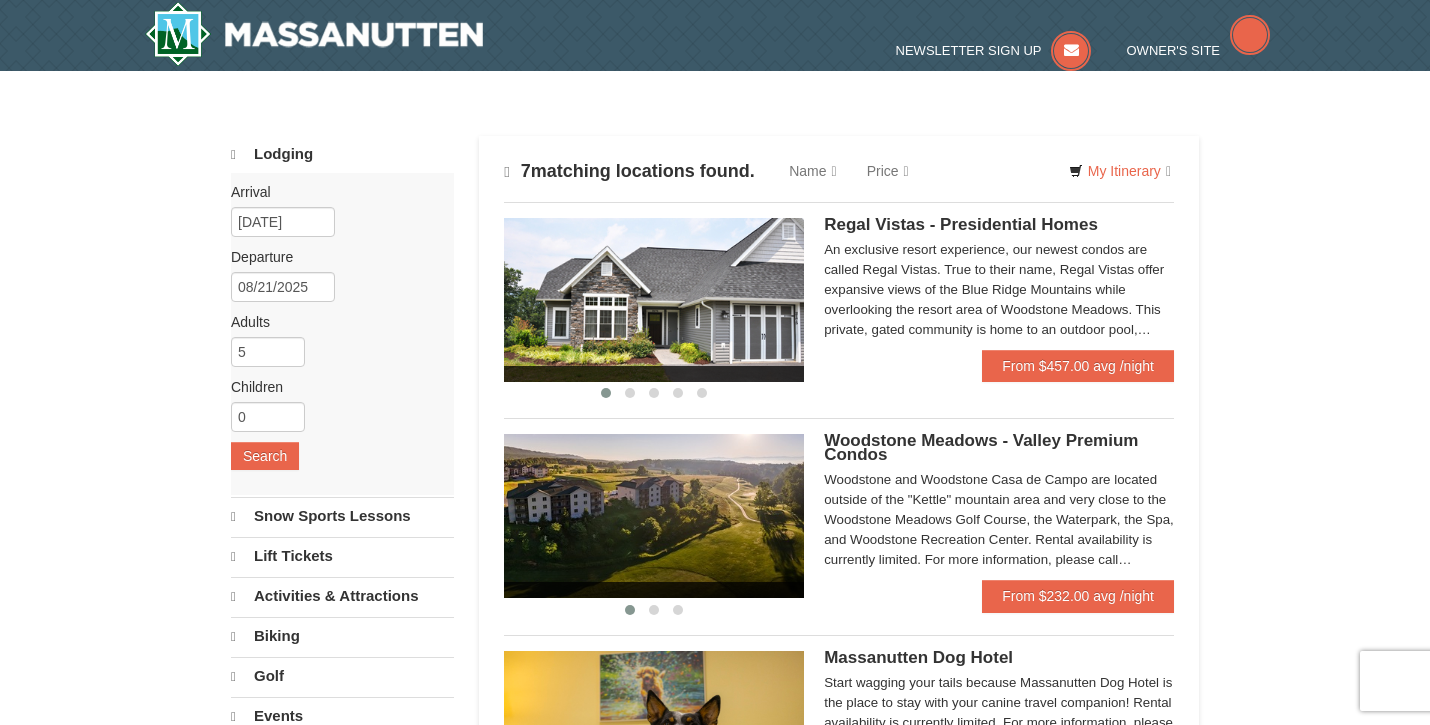 scroll, scrollTop: 0, scrollLeft: 0, axis: both 